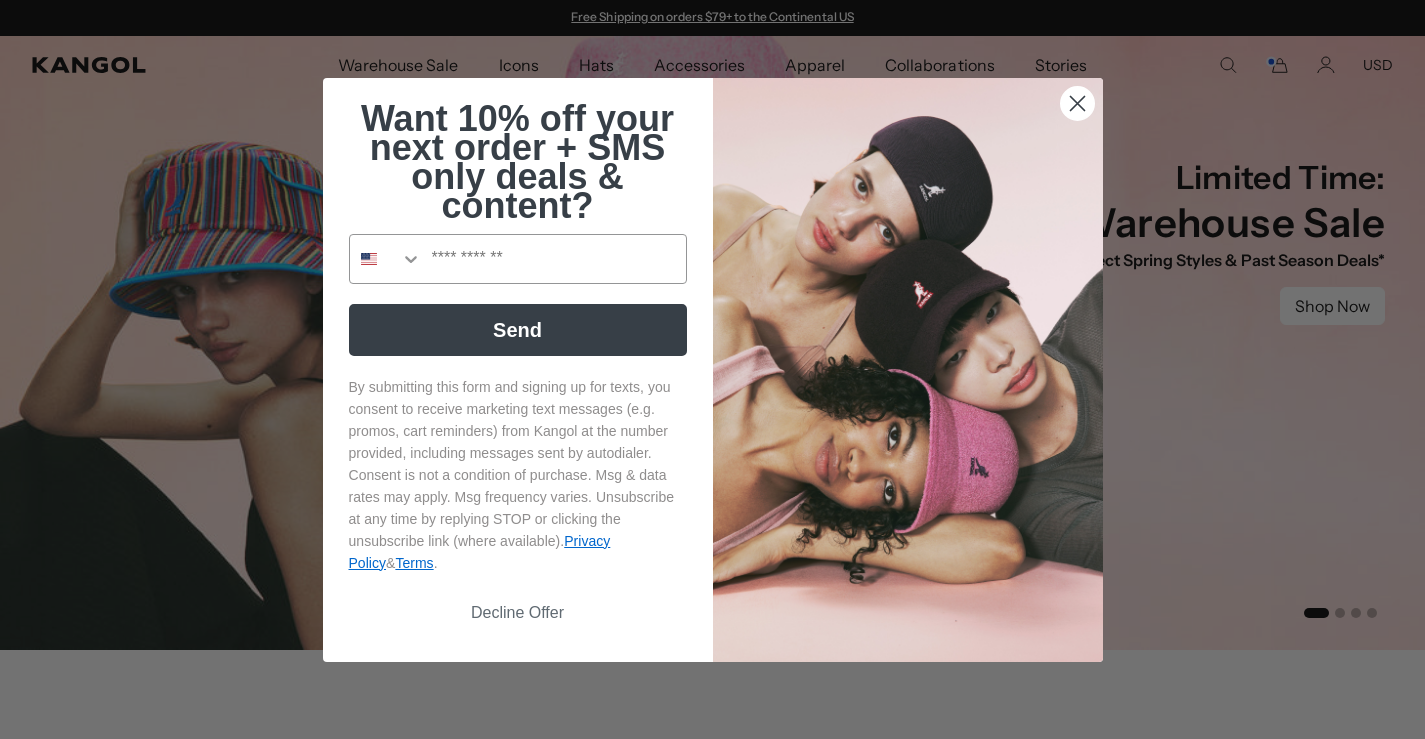 scroll, scrollTop: 0, scrollLeft: 0, axis: both 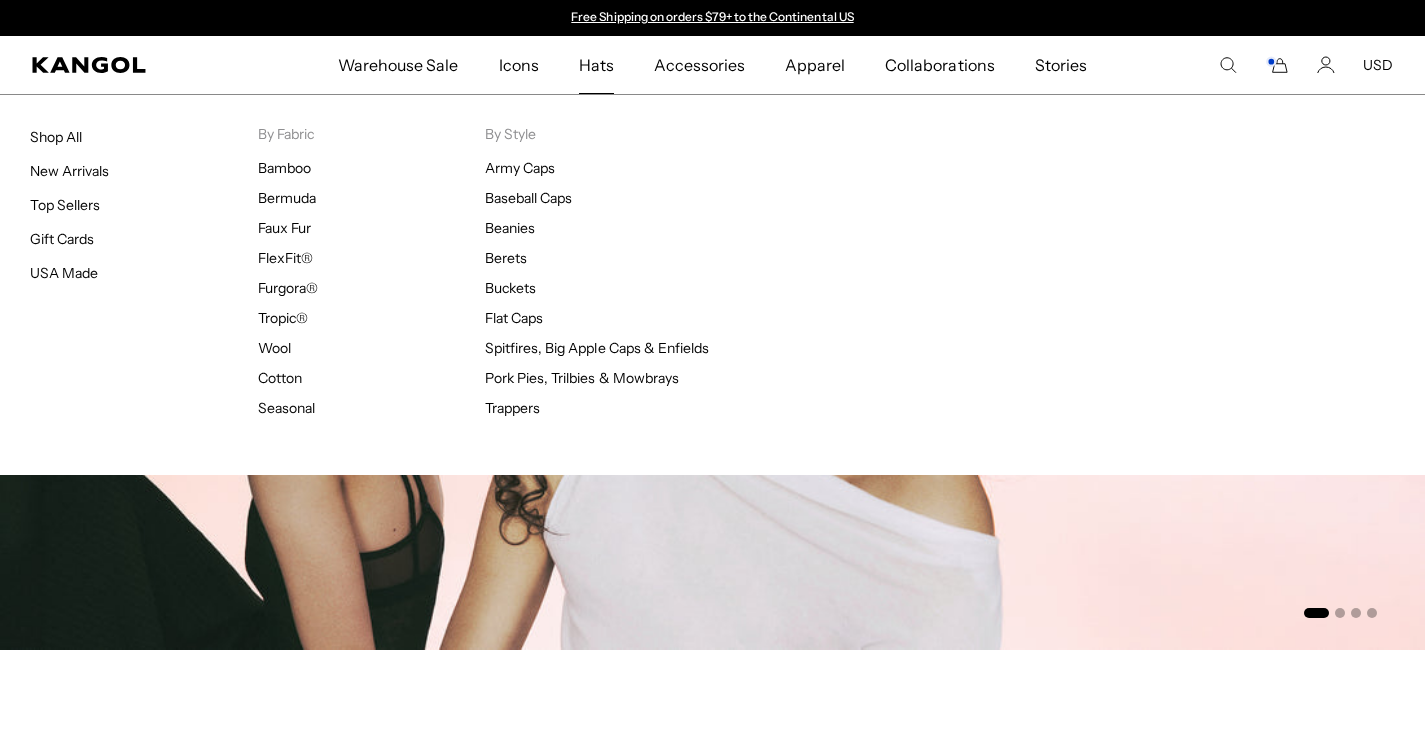 click on "Hats" at bounding box center [596, 65] 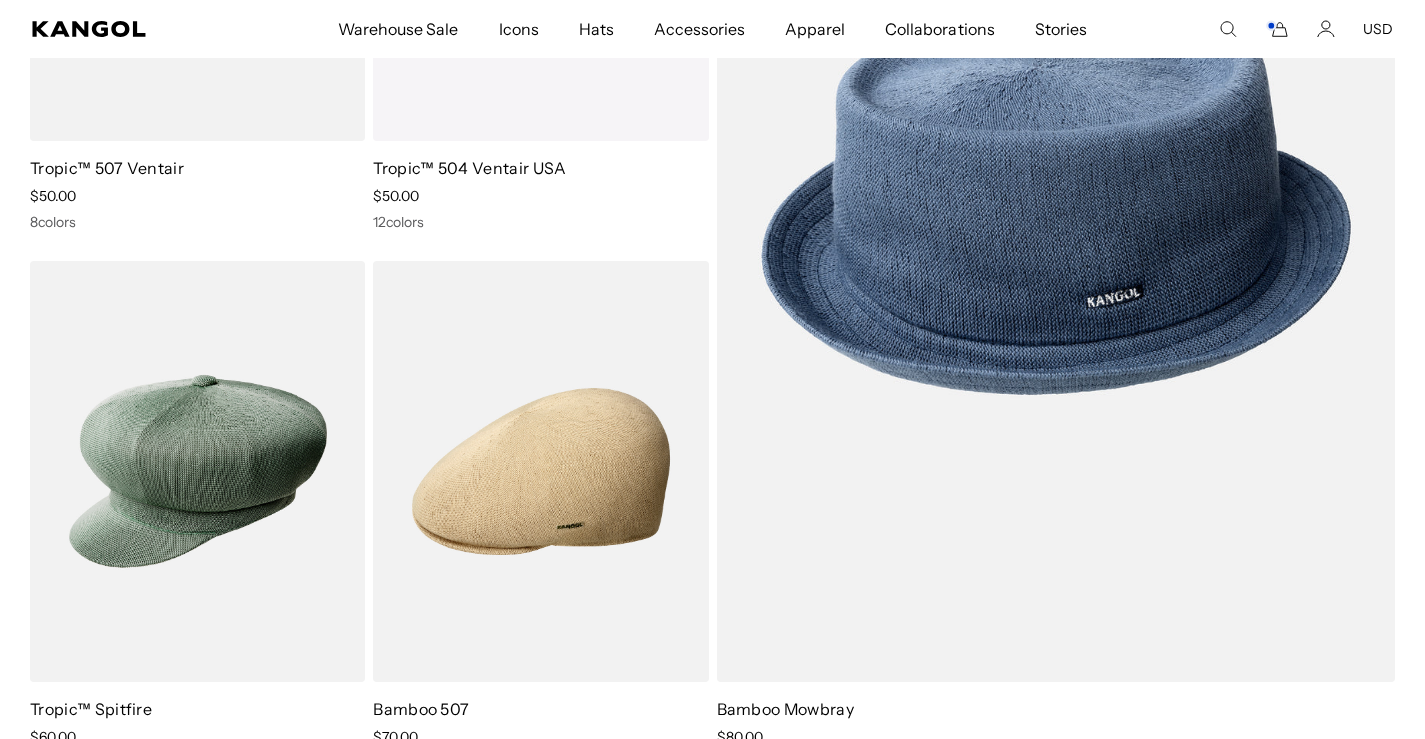 scroll, scrollTop: 600, scrollLeft: 0, axis: vertical 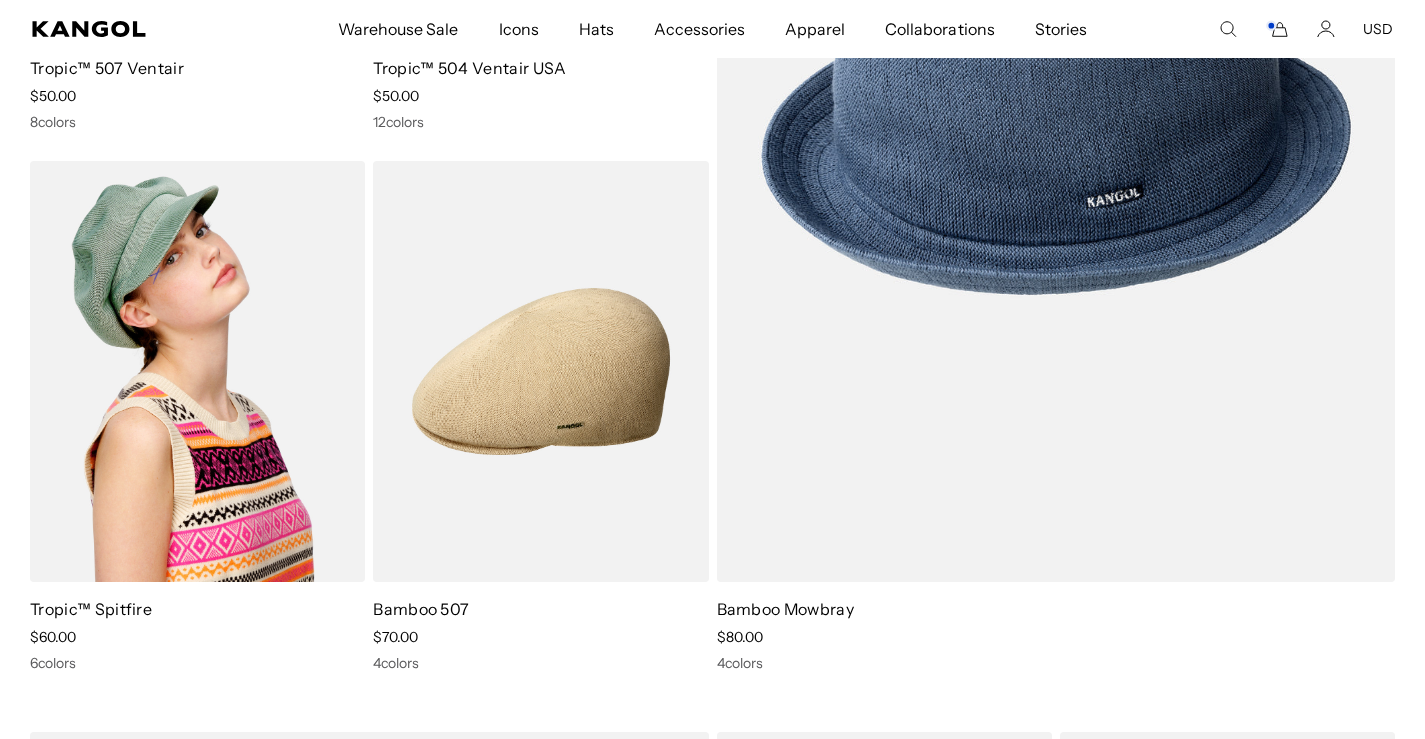 click at bounding box center (197, 371) 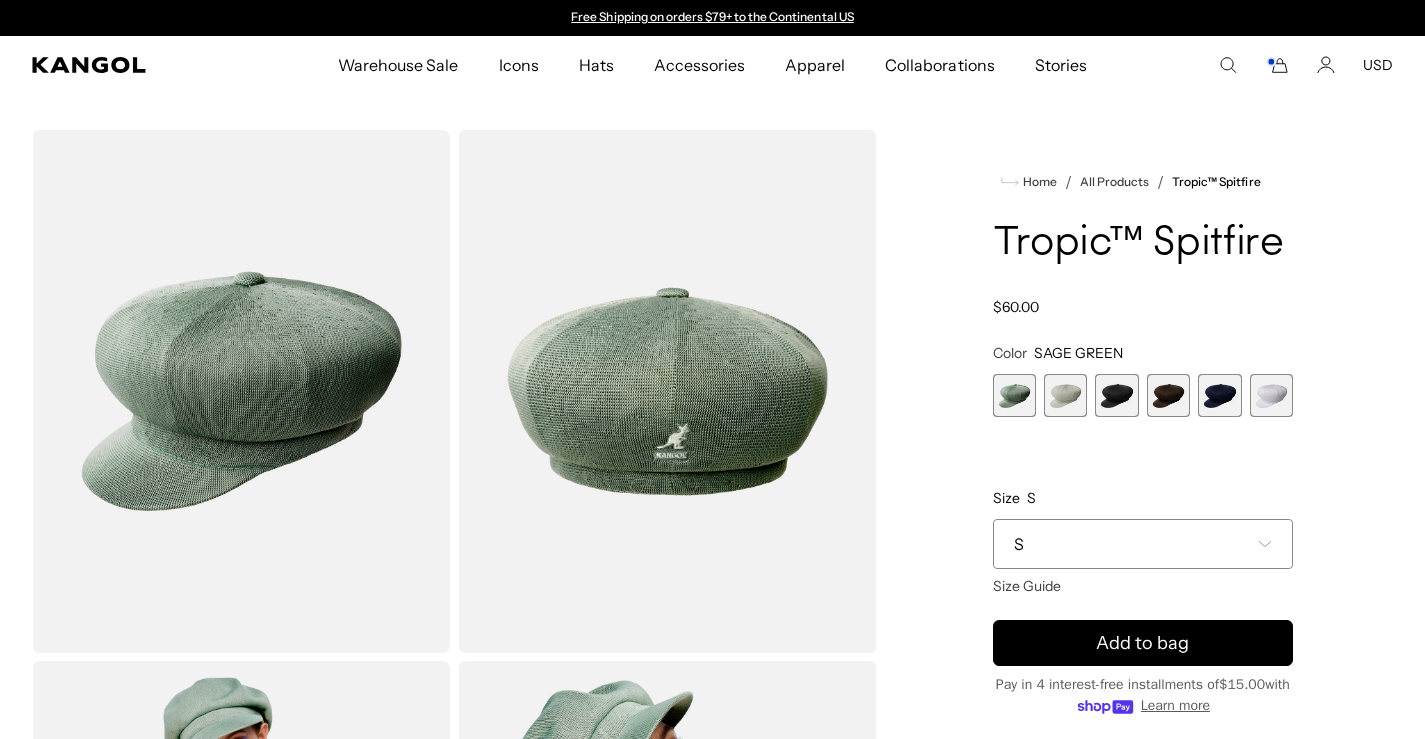 scroll, scrollTop: 0, scrollLeft: 0, axis: both 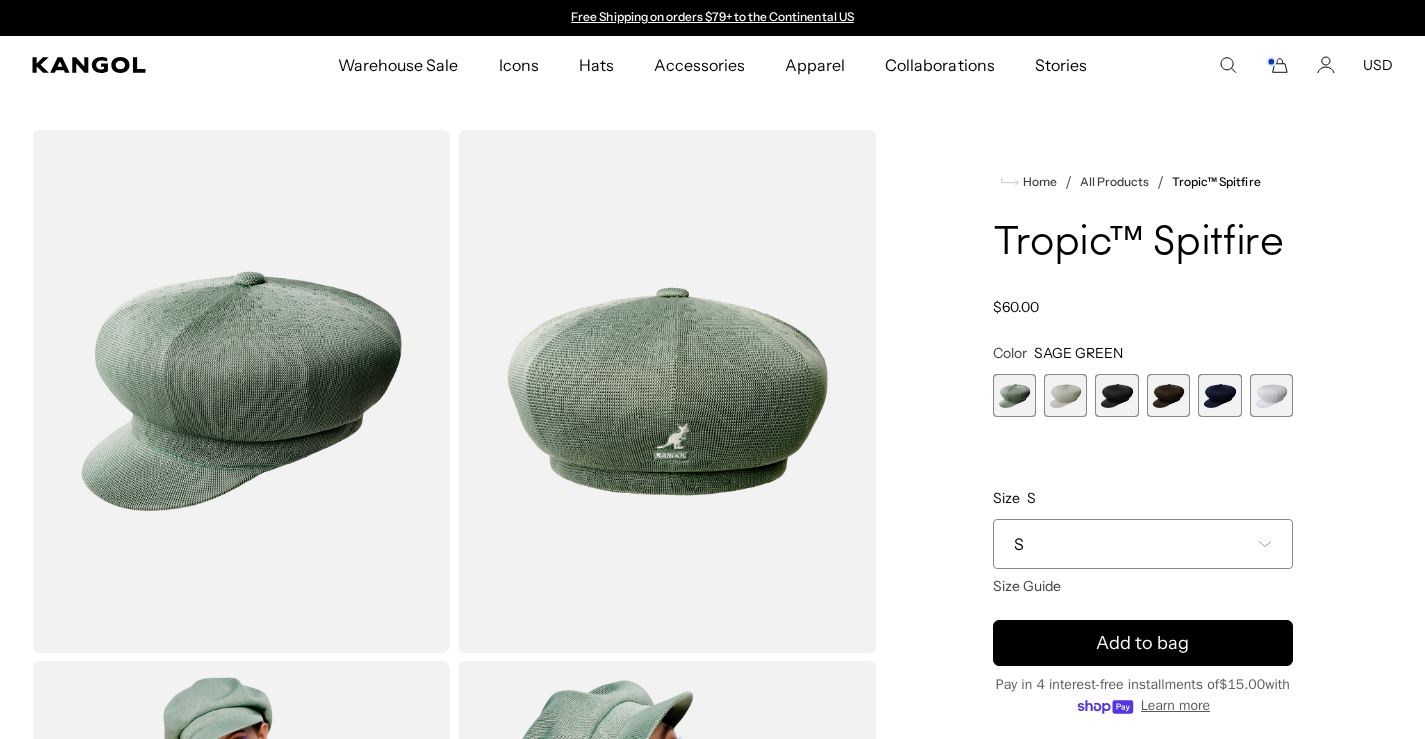 click at bounding box center [1116, 395] 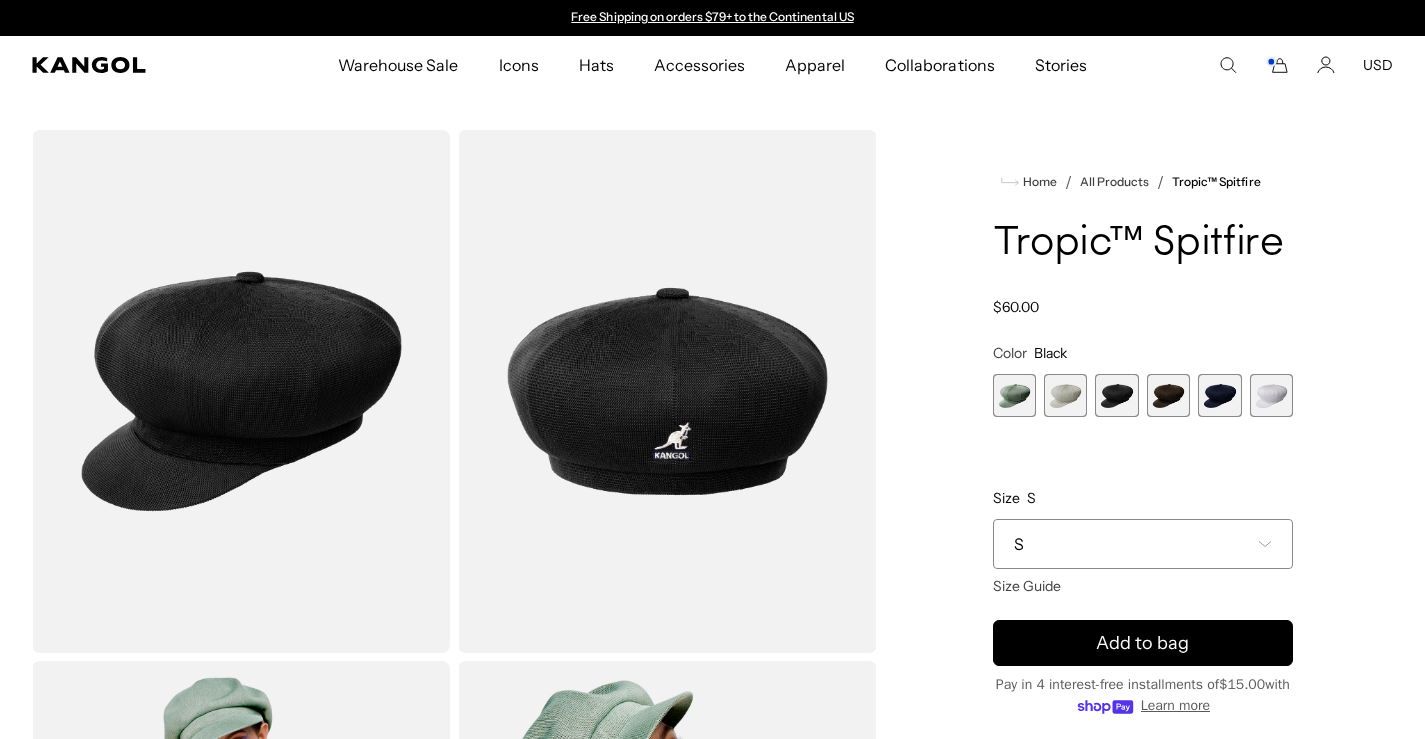click at bounding box center [1168, 395] 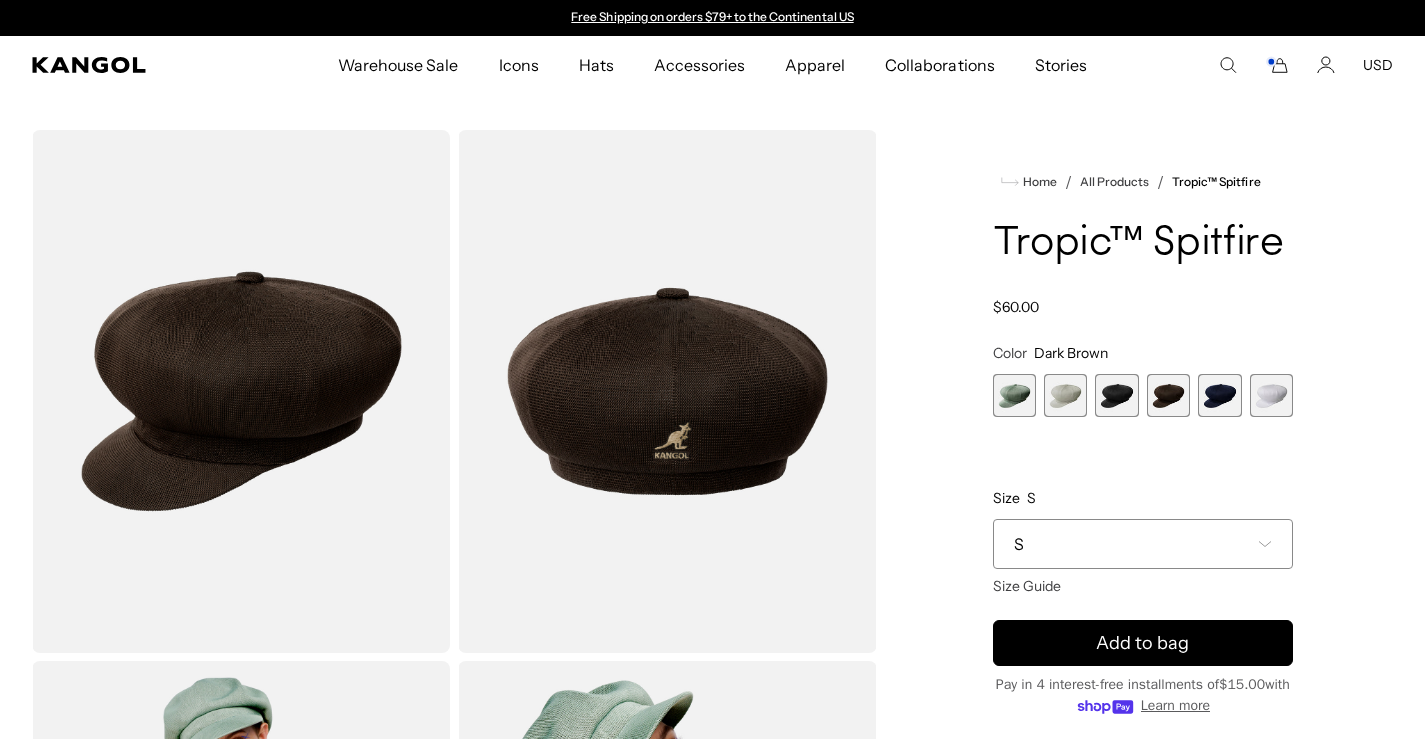 click at bounding box center [1219, 395] 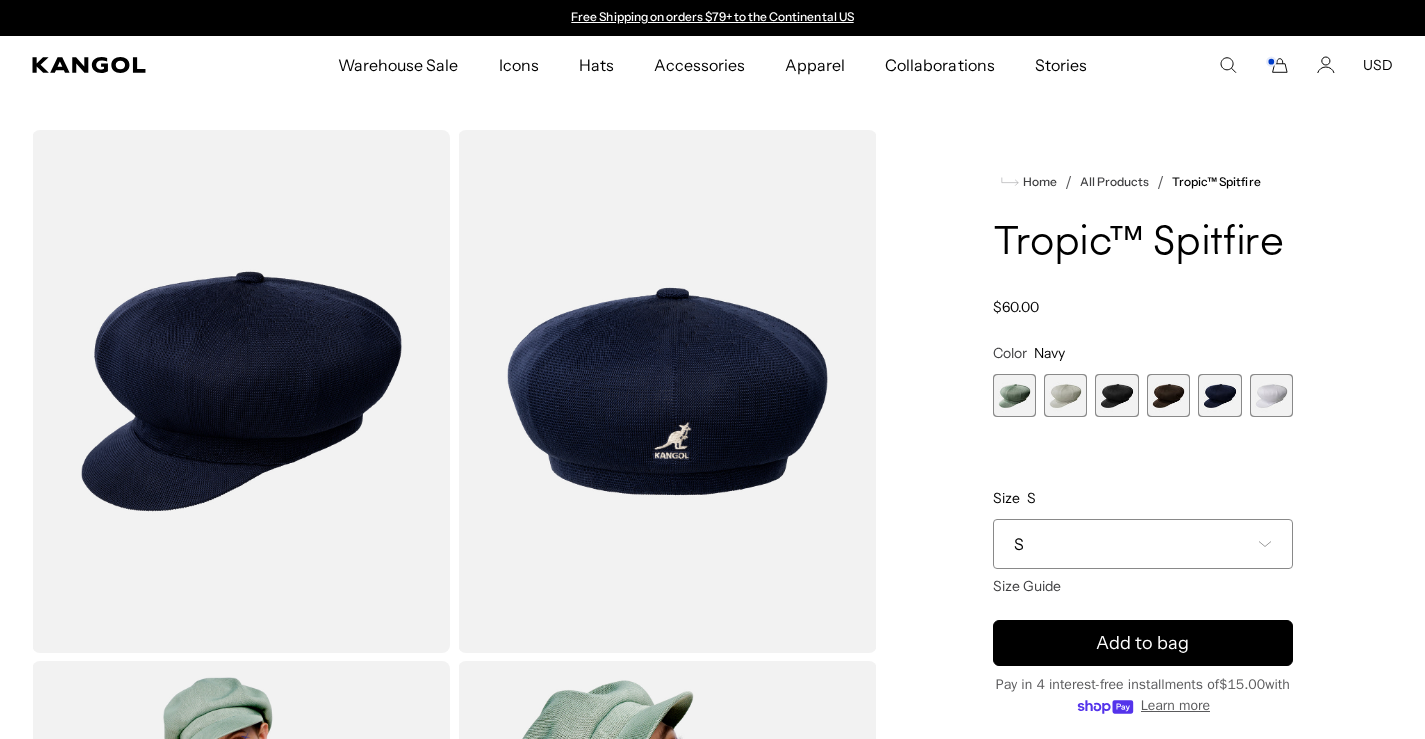 click at bounding box center [1271, 395] 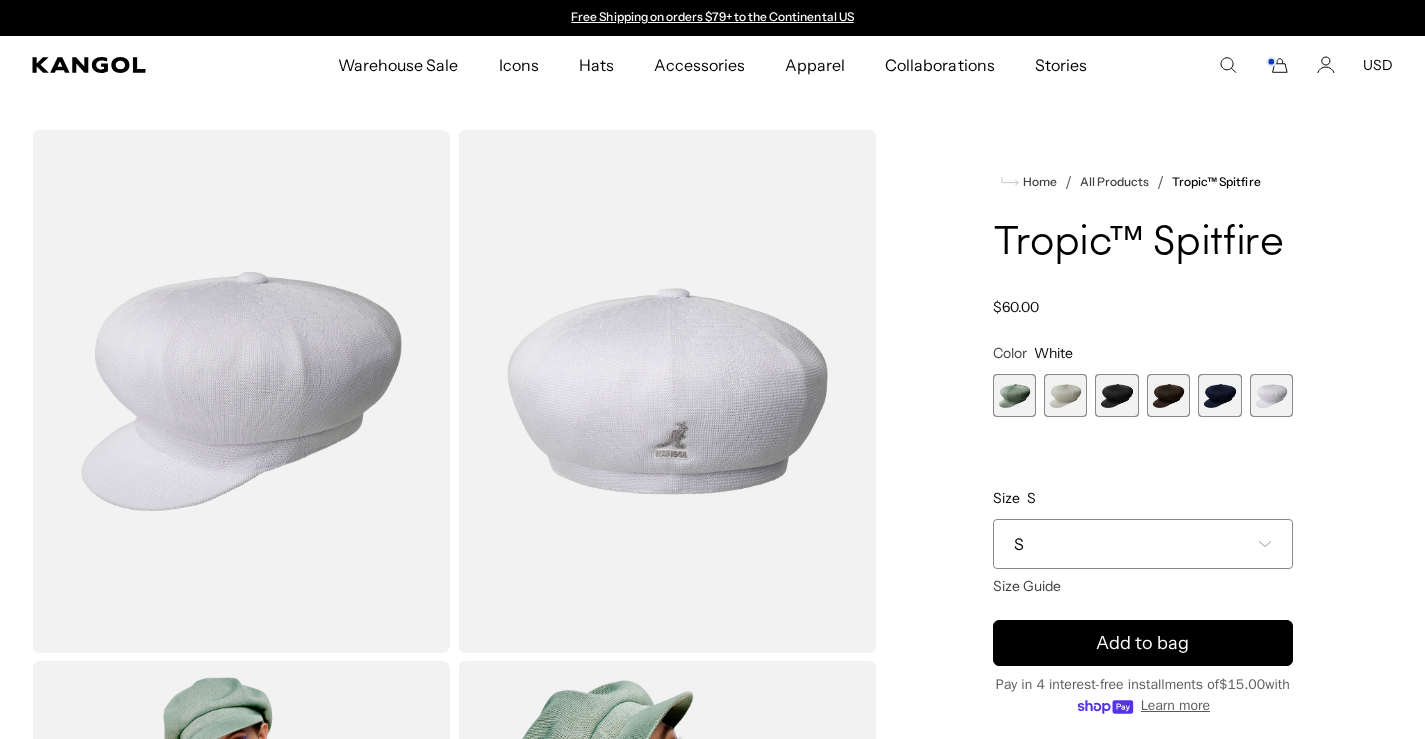 click at bounding box center [1219, 395] 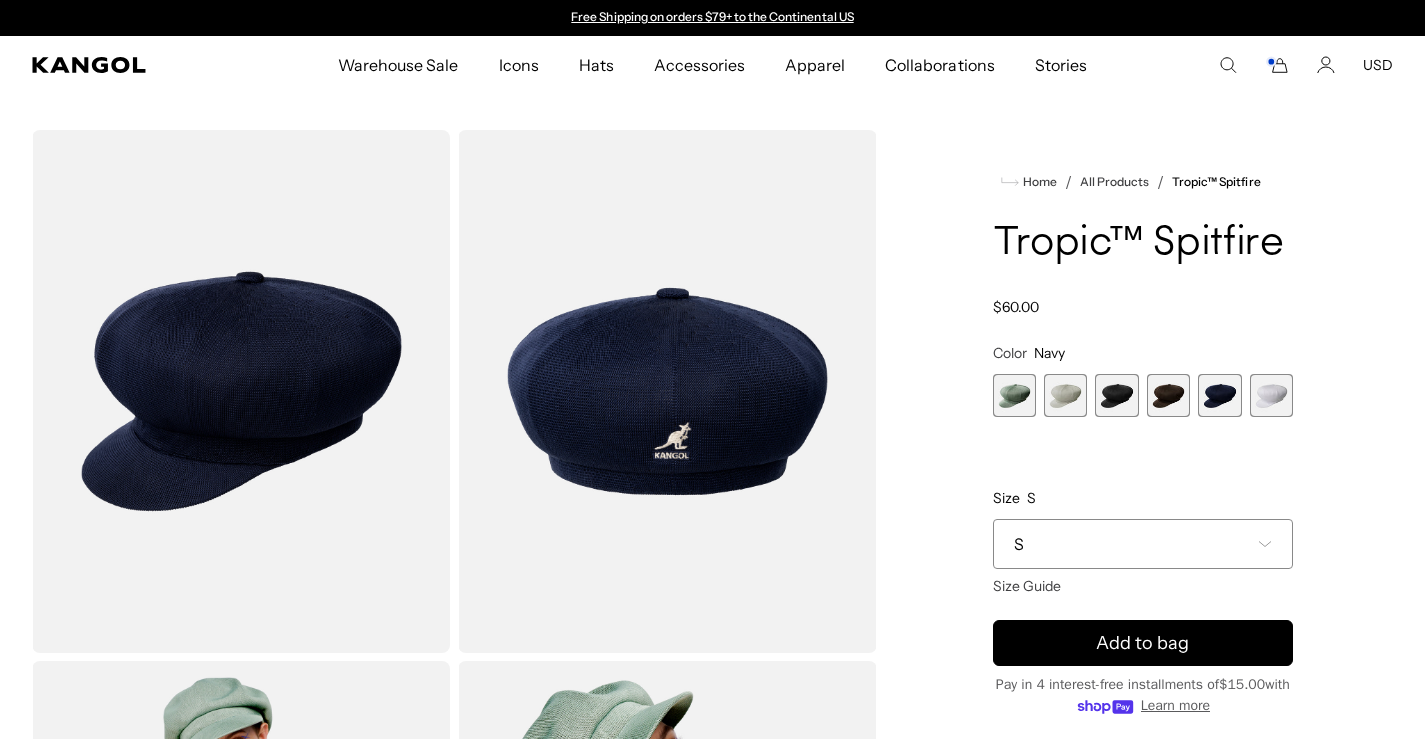 click at bounding box center [1065, 395] 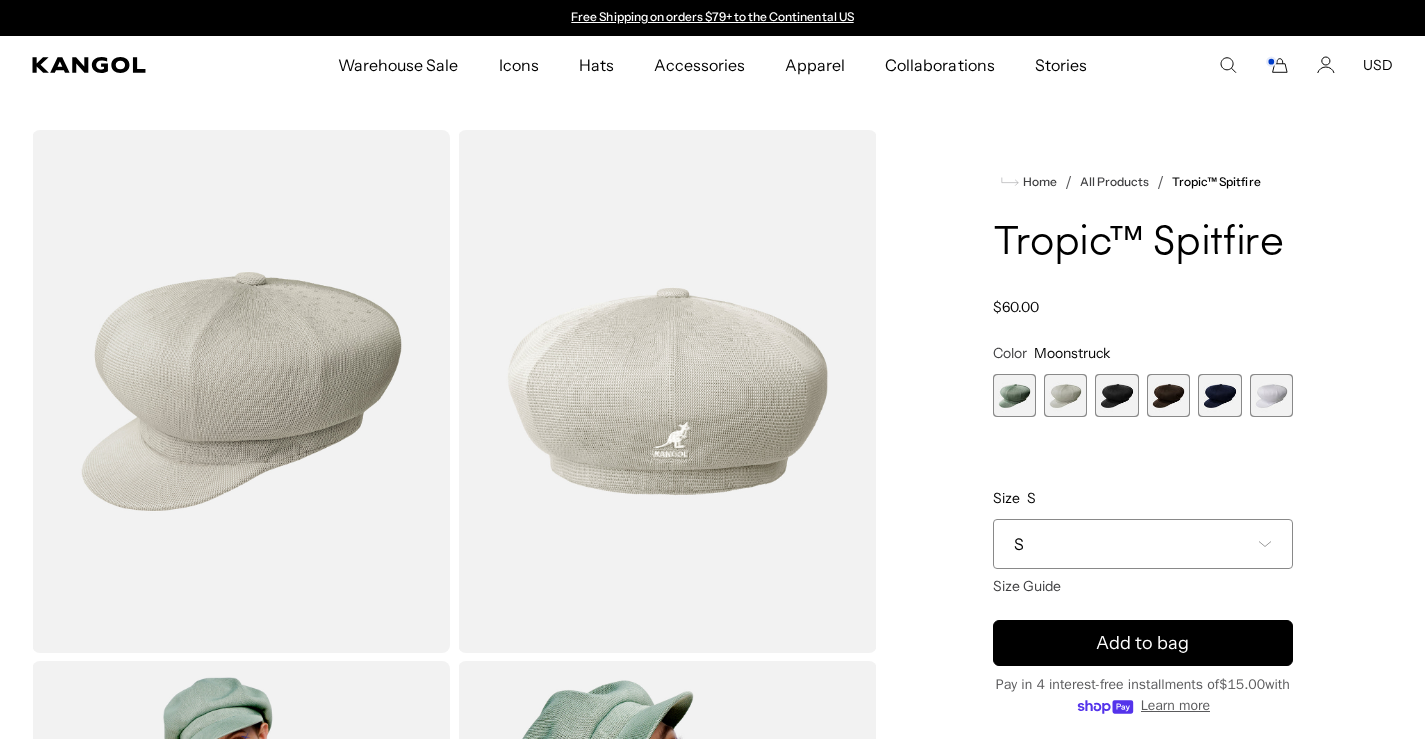 click at bounding box center (1116, 395) 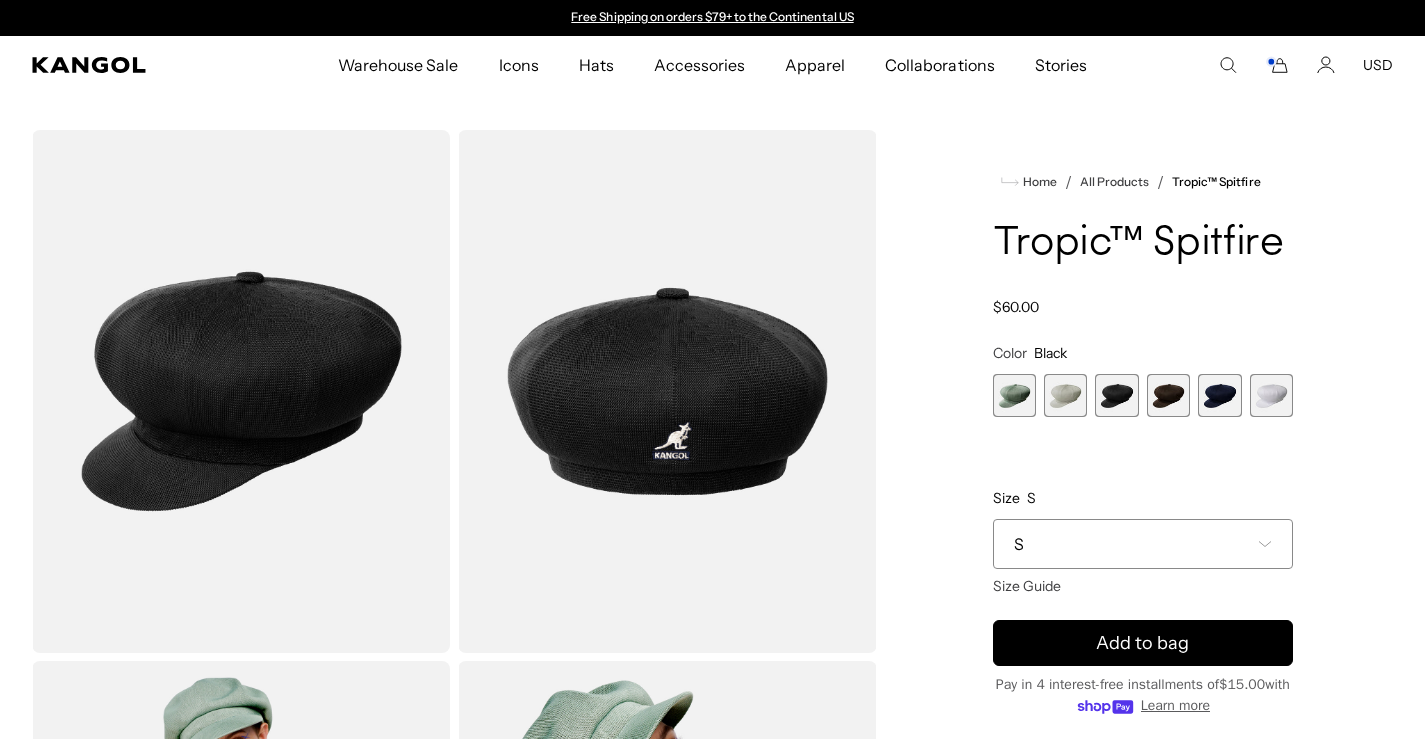 click at bounding box center [1168, 395] 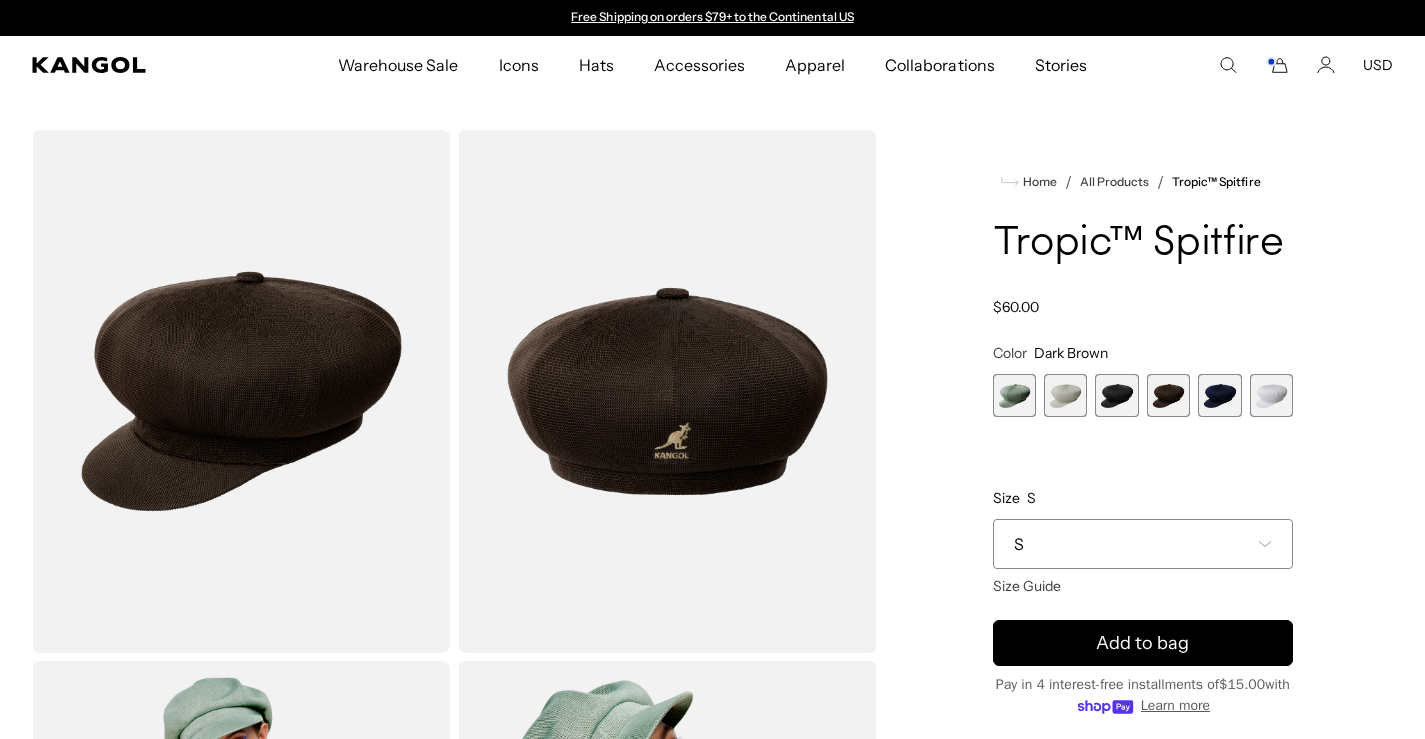 click at bounding box center [1219, 395] 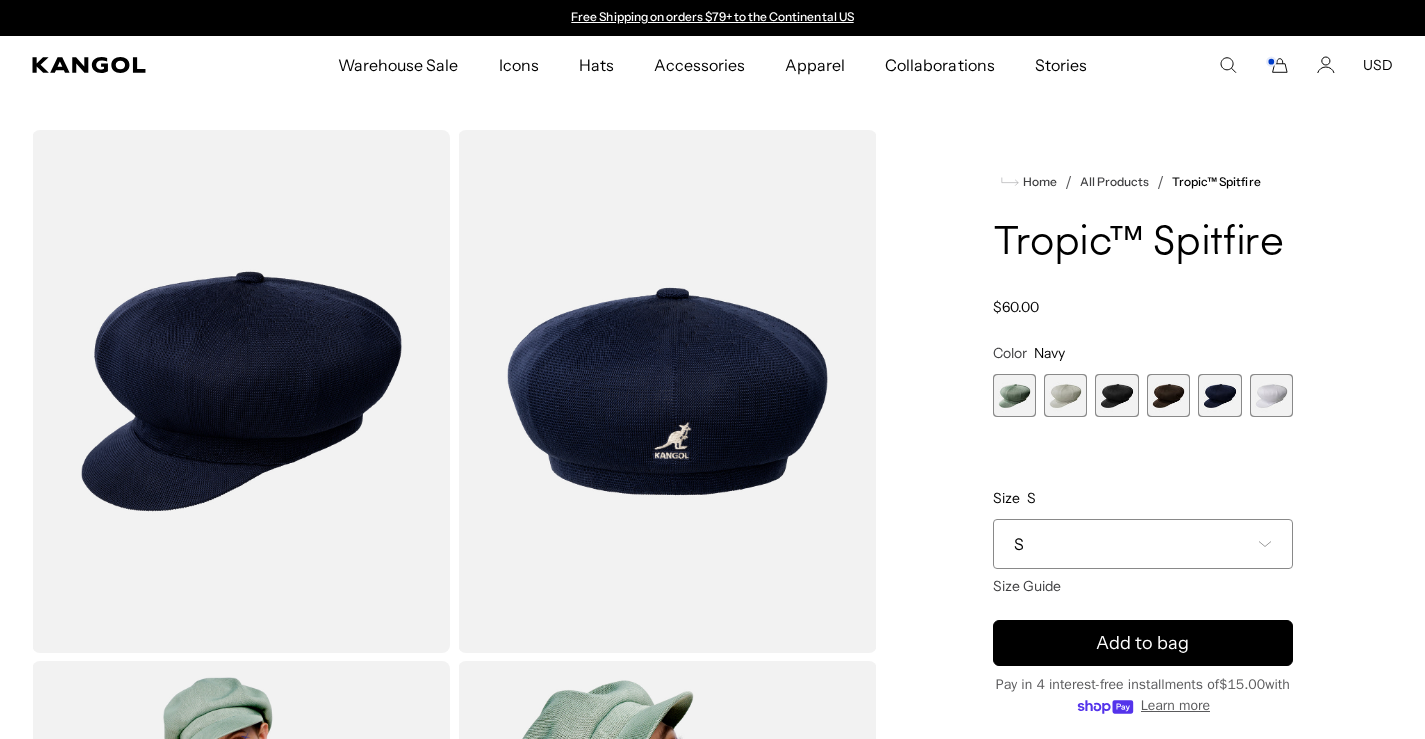 click at bounding box center [1219, 395] 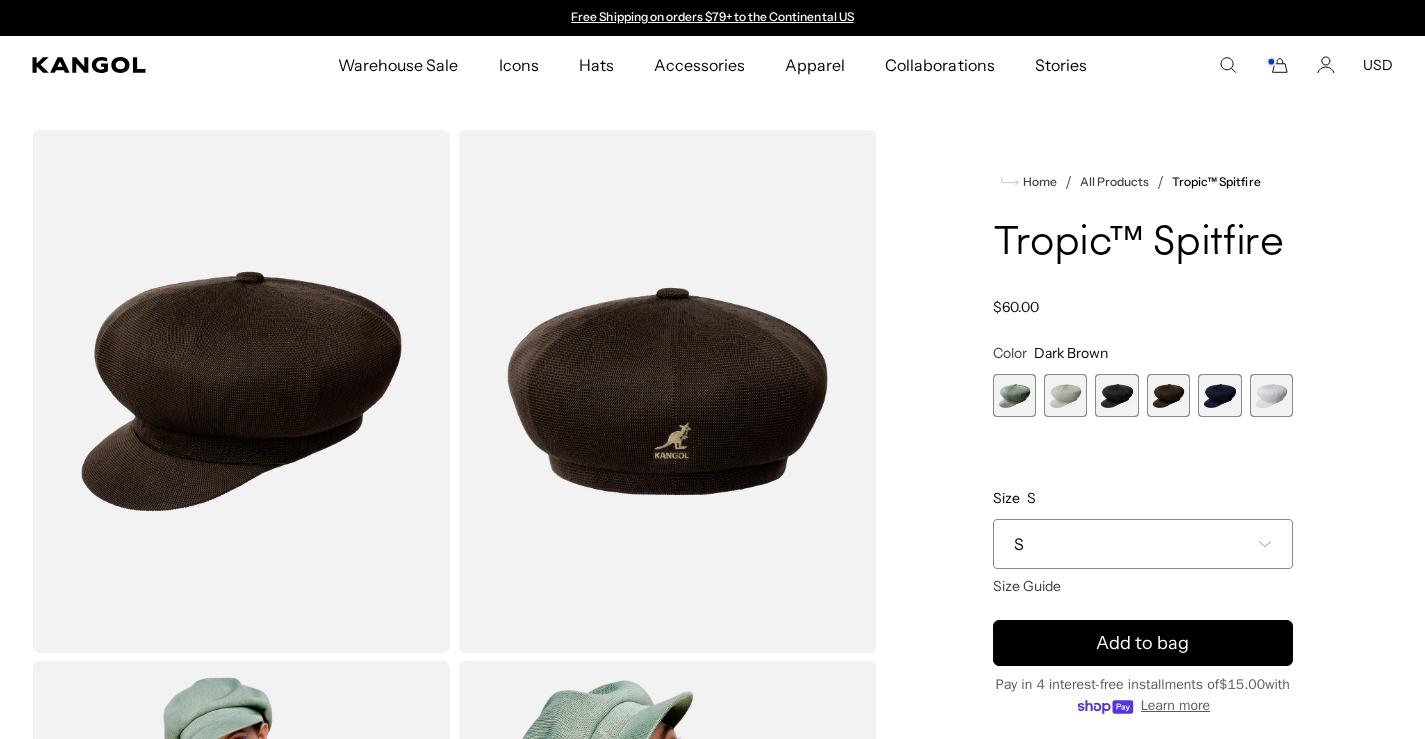 click at bounding box center (1116, 395) 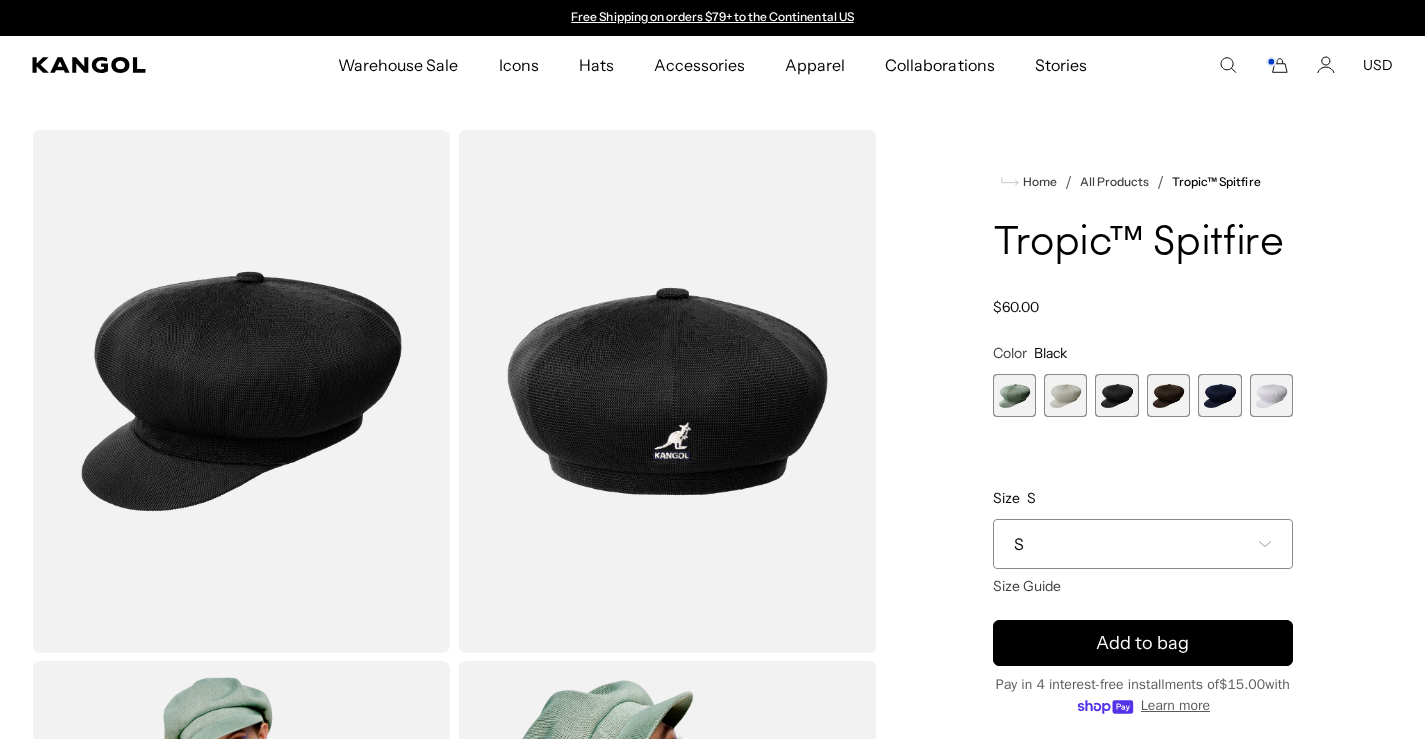 click at bounding box center (1065, 395) 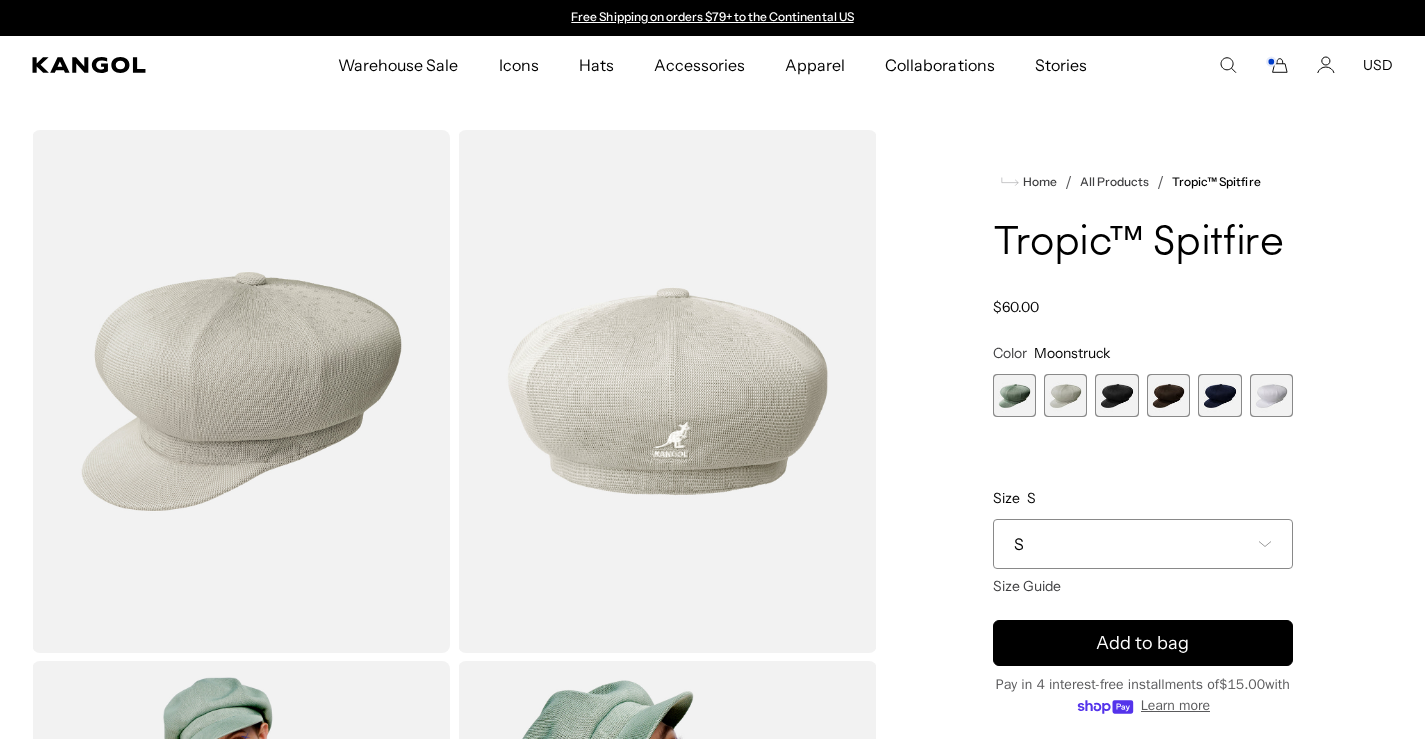 click at bounding box center [1219, 395] 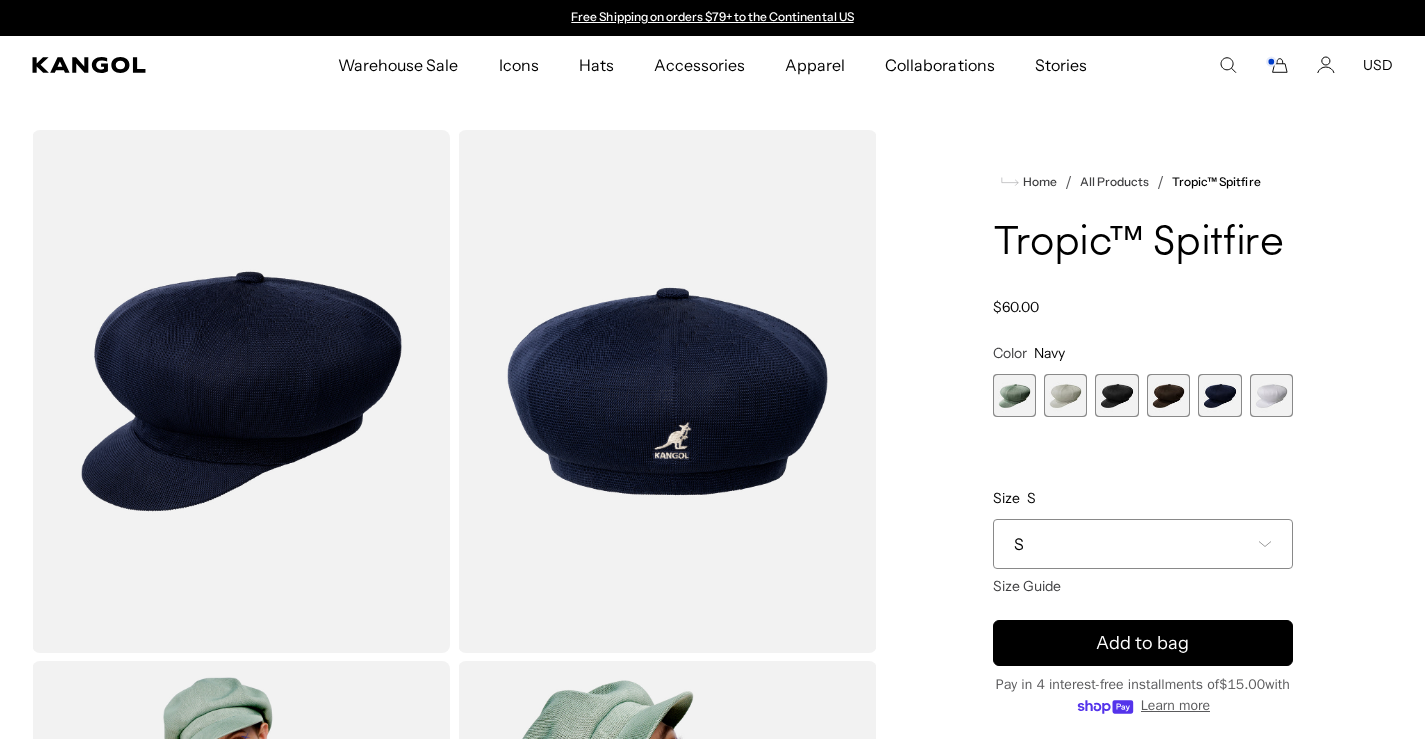 click at bounding box center [1271, 395] 